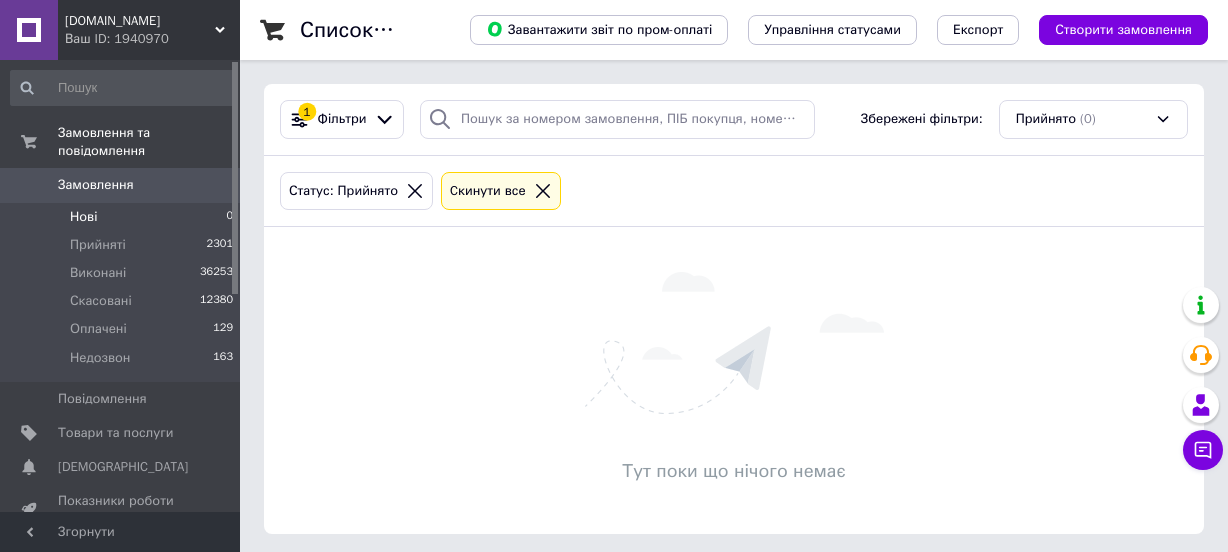 scroll, scrollTop: 0, scrollLeft: 0, axis: both 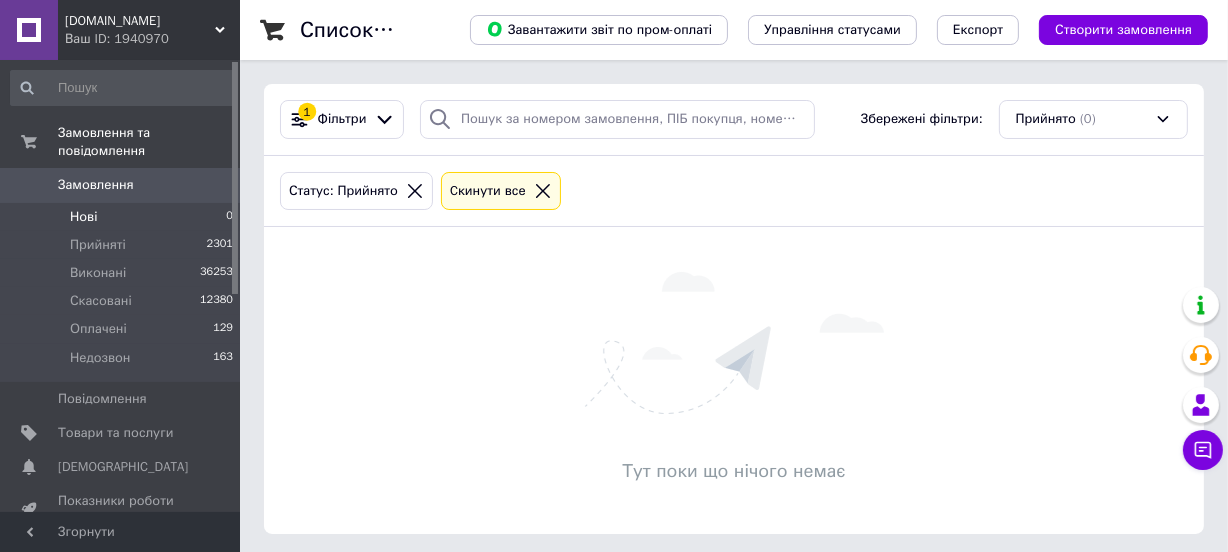 click 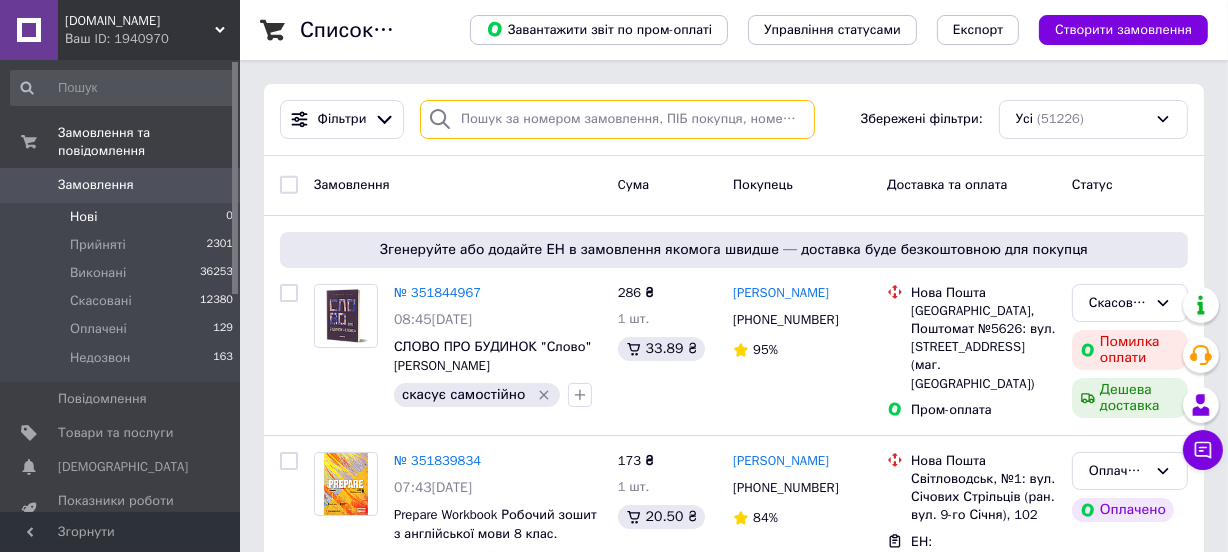 click at bounding box center [617, 119] 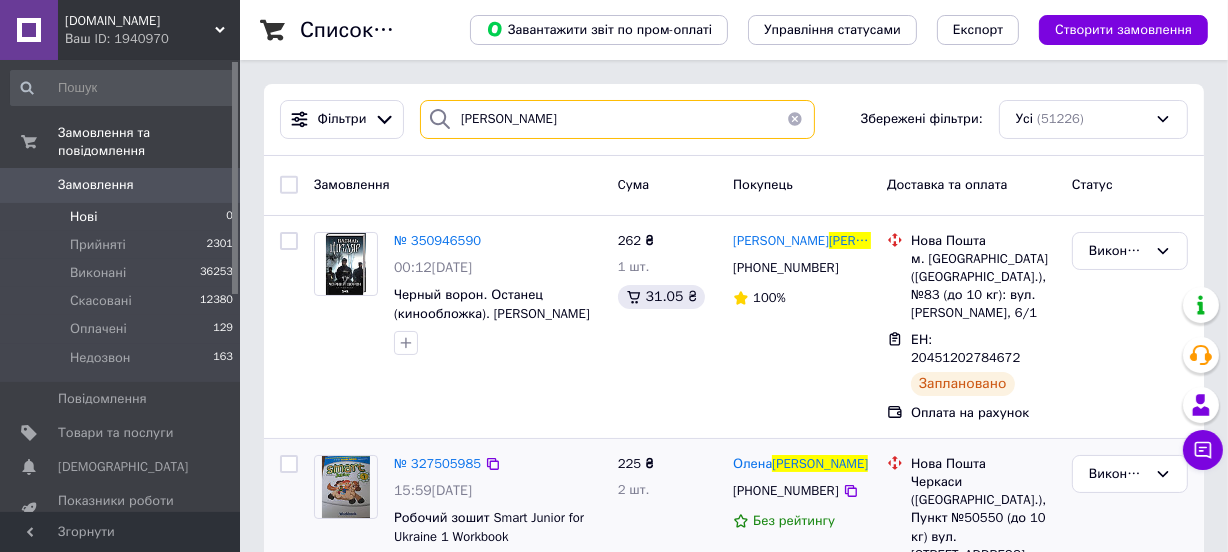 type on "[PERSON_NAME]" 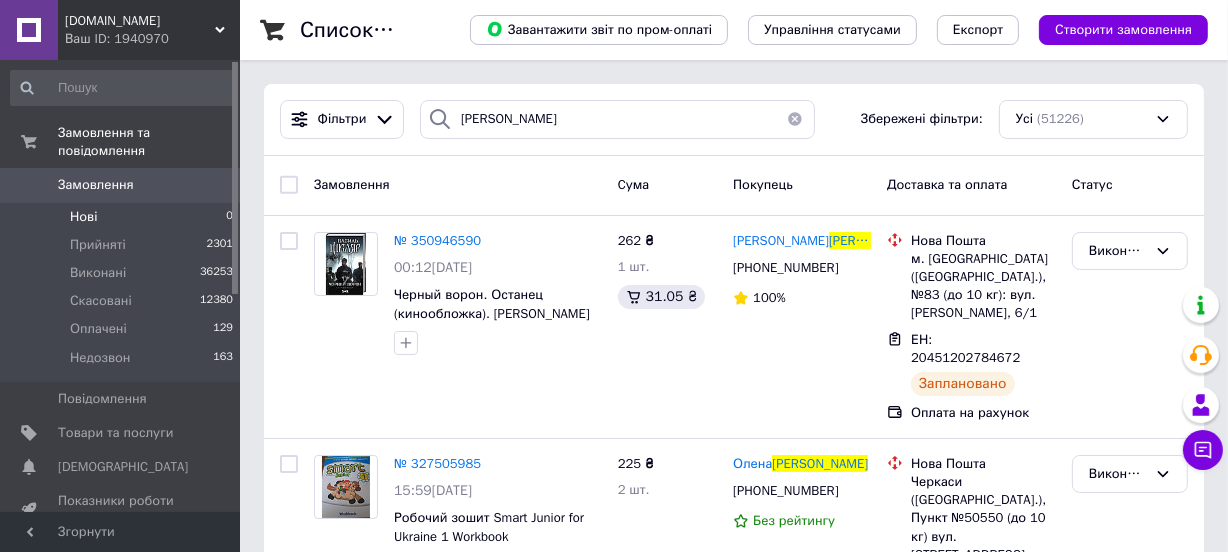 click on "Нові" at bounding box center (83, 217) 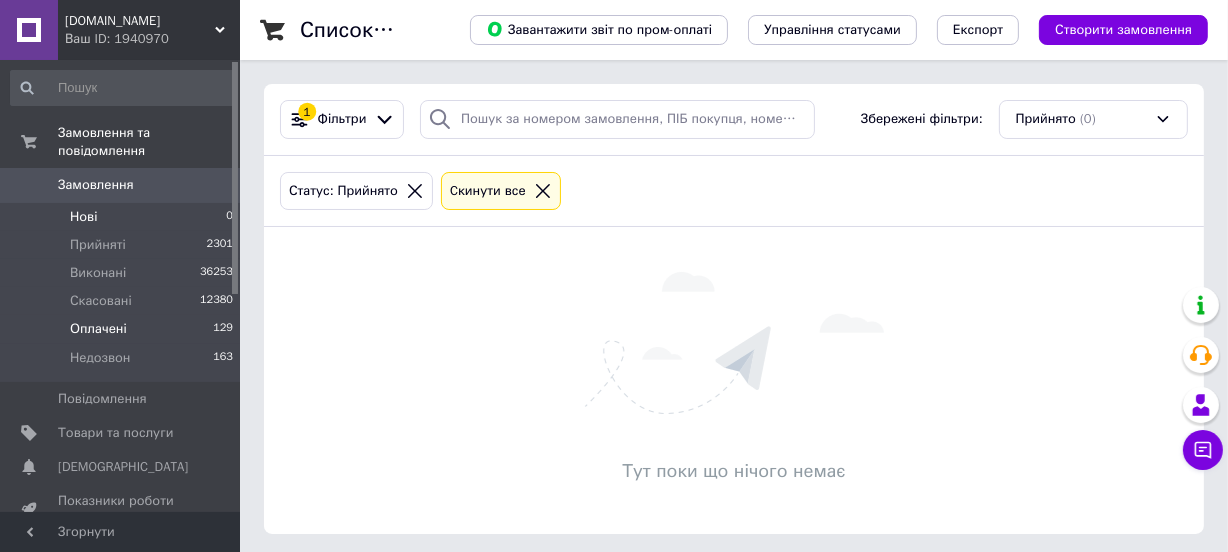 click on "Оплачені" at bounding box center (98, 329) 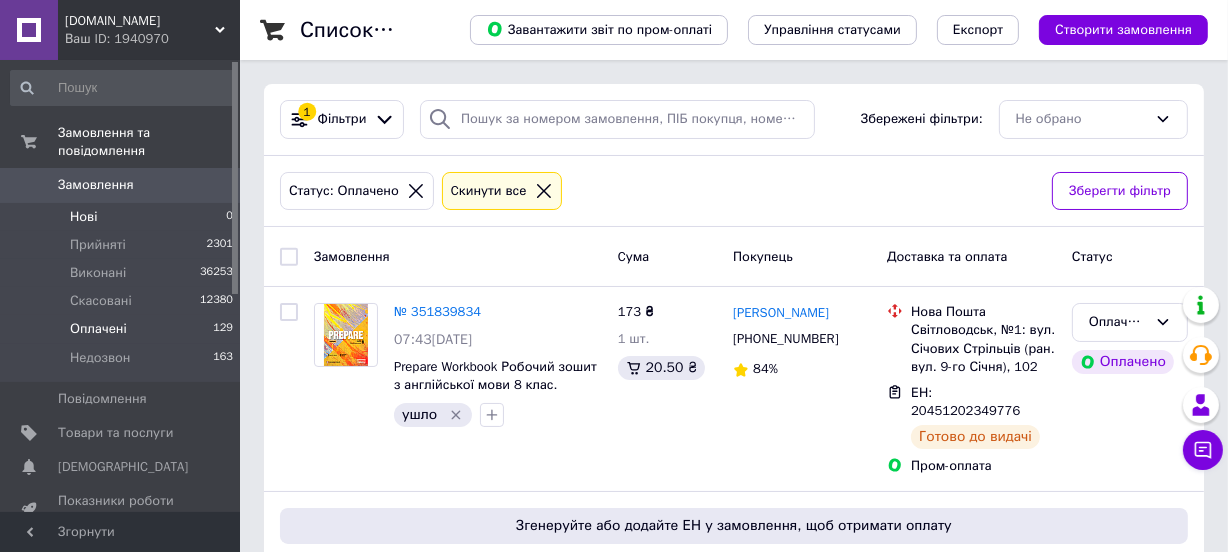 click on "Нові 0" at bounding box center [122, 217] 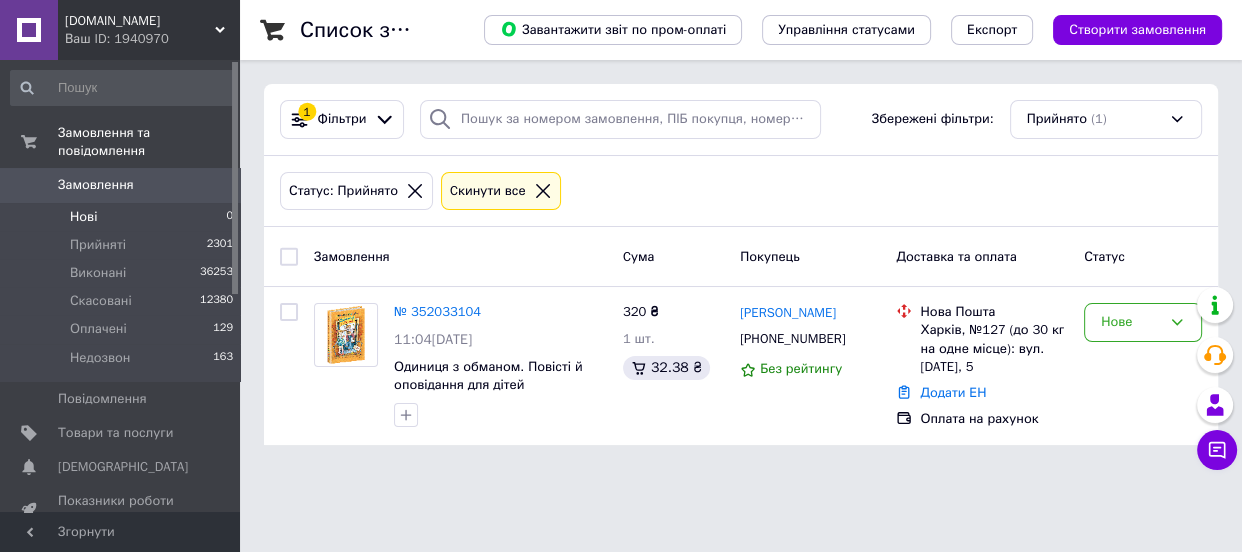 click on "[DOMAIN_NAME] Ваш ID: 1940970 Сайт [DOMAIN_NAME] Кабінет покупця Перевірити стан системи Сторінка на порталі Довідка Вийти Замовлення та повідомлення Замовлення 0 Нові 0 Прийняті 2301 Виконані 36253 Скасовані 12380 Оплачені 129 Недозвон 163 Повідомлення 0 Товари та послуги Сповіщення 0 0 Показники роботи компанії Панель управління Відгуки Клієнти Каталог ProSale Аналітика Інструменти веб-майстра та SEO Управління сайтом Гаманець компанії [PERSON_NAME] Тарифи та рахунки Prom топ Згорнути
Список замовлень   Експорт 1" at bounding box center [621, 234] 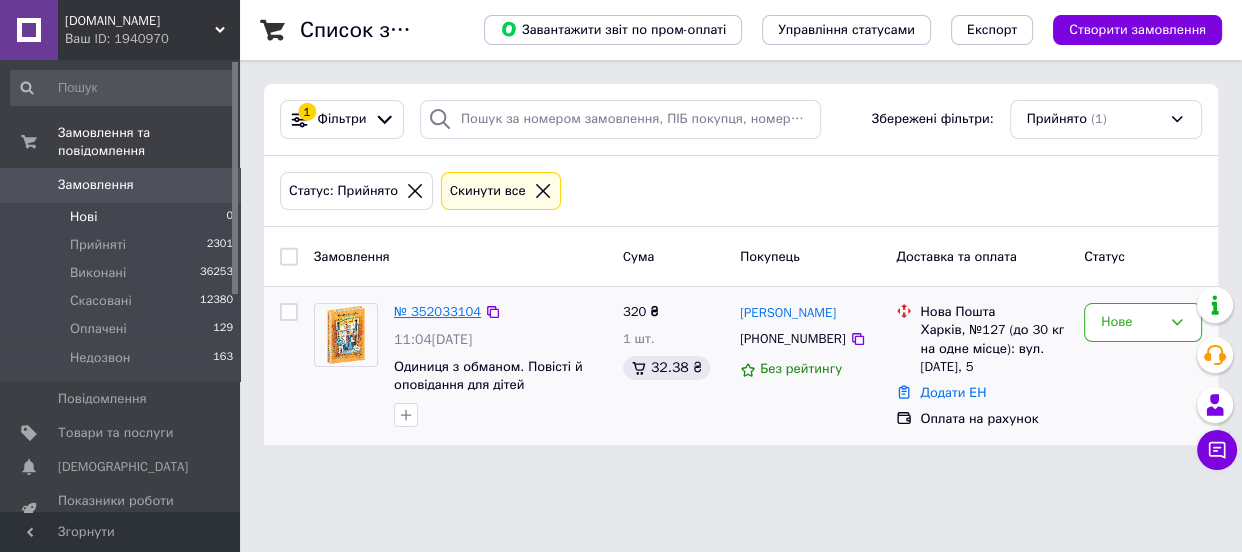click on "№ 352033104" at bounding box center [437, 311] 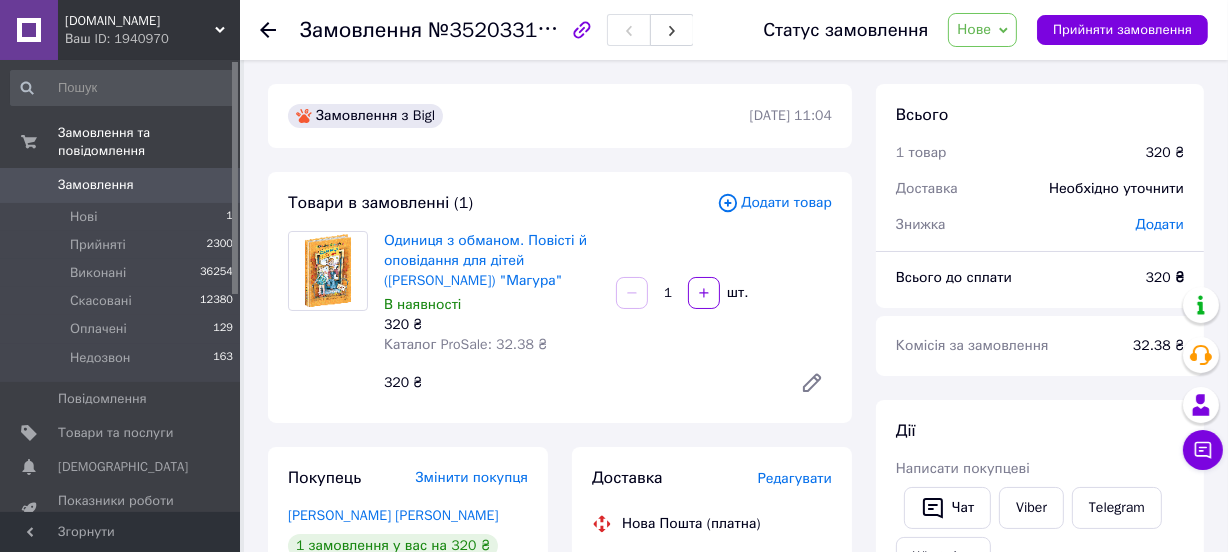 click on "320 ₴" at bounding box center [580, 383] 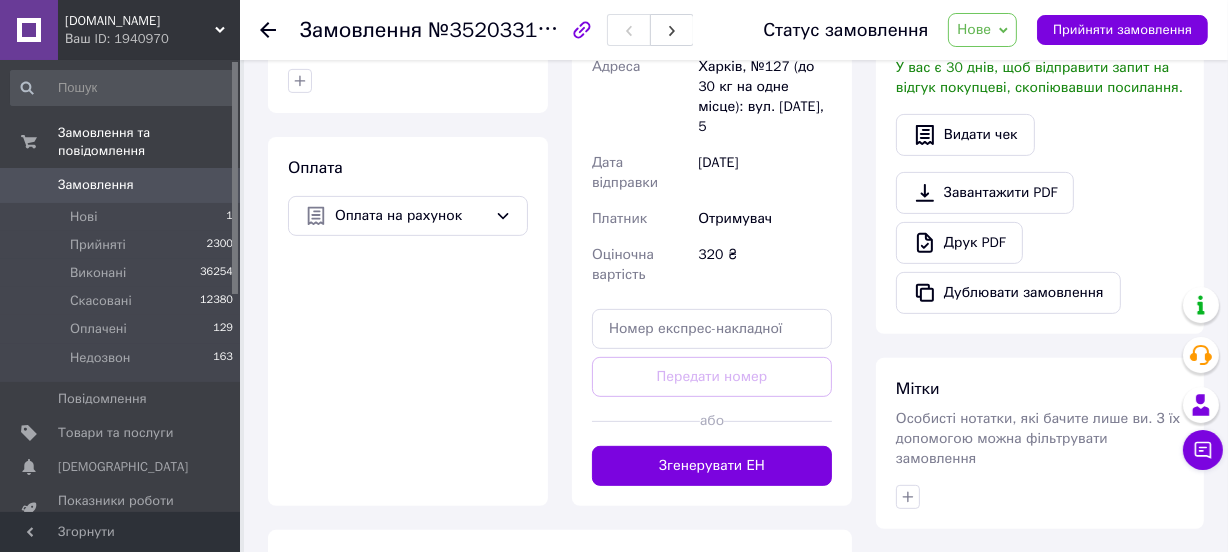 scroll, scrollTop: 636, scrollLeft: 0, axis: vertical 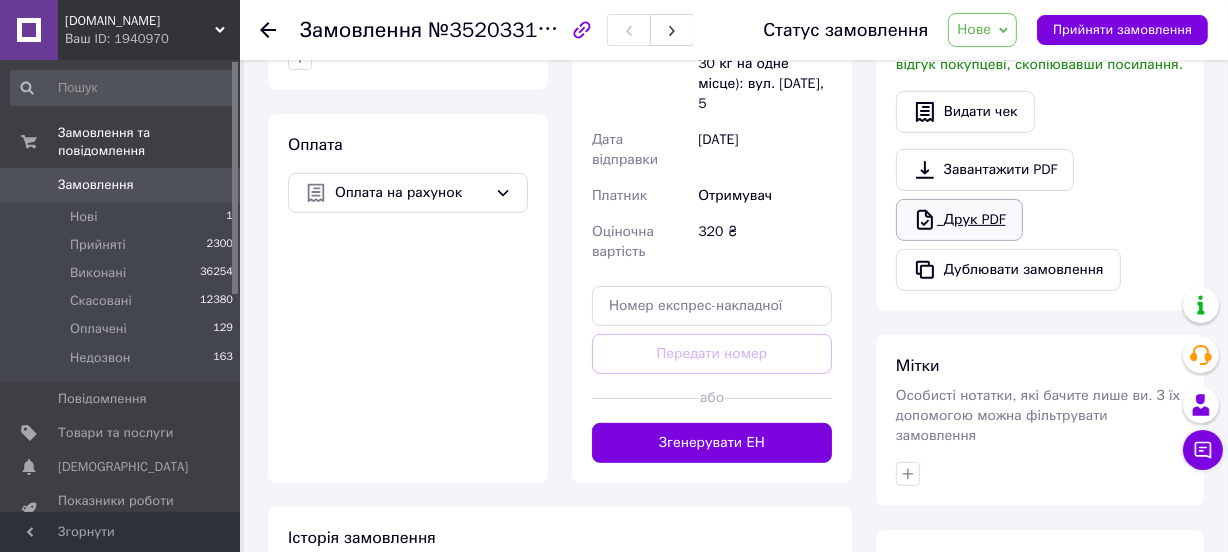 click on "Друк PDF" at bounding box center [959, 220] 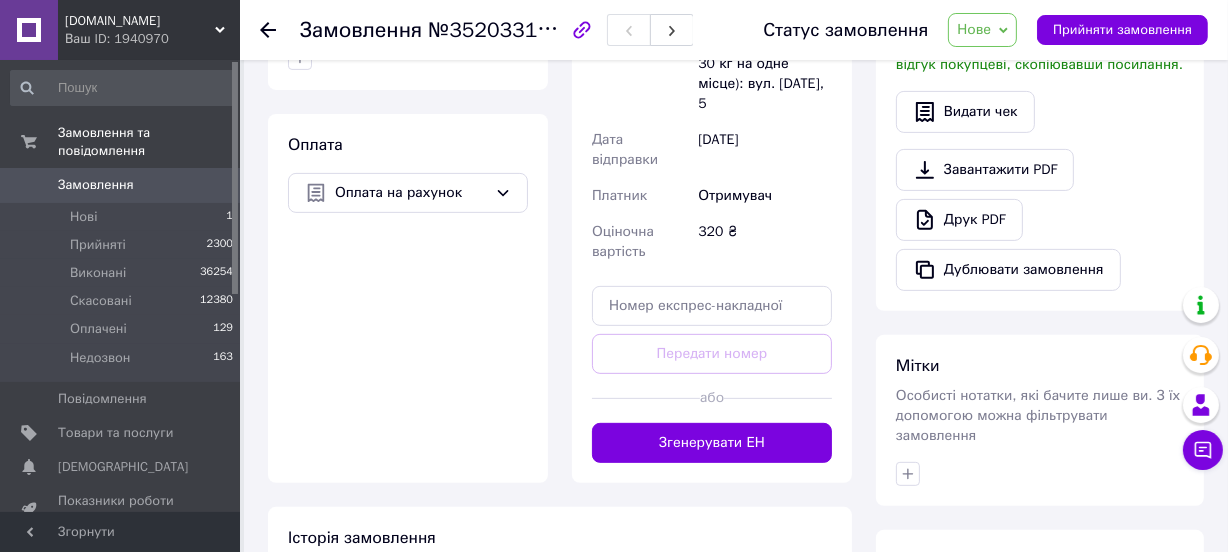 click on "Статус замовлення Нове Прийнято Виконано Скасовано Оплачено Недозвон Прийняти замовлення" at bounding box center (965, 30) 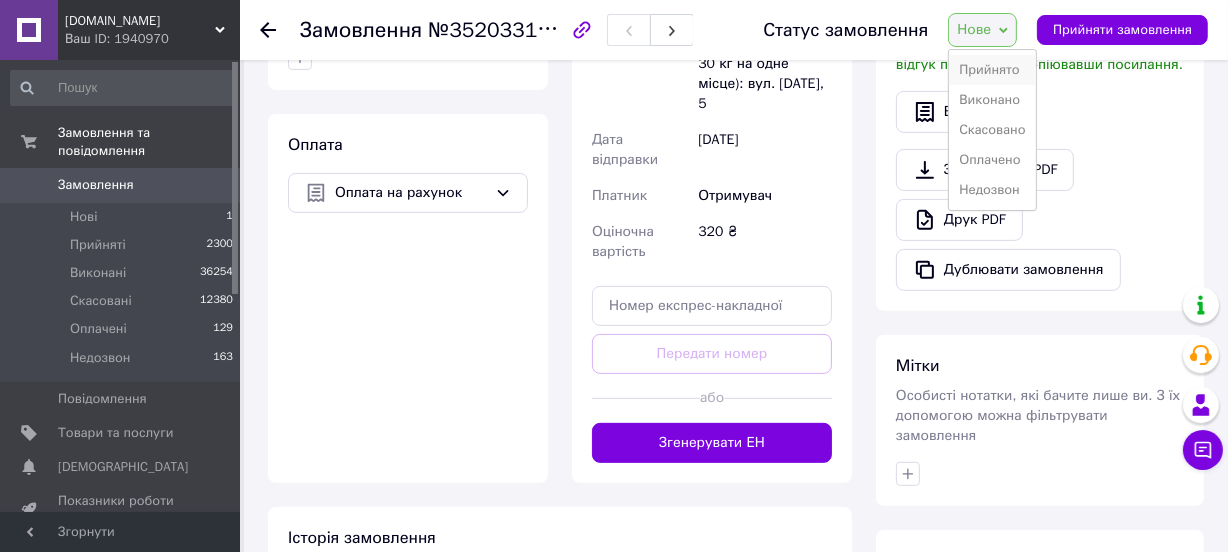 click on "Прийнято" at bounding box center [992, 70] 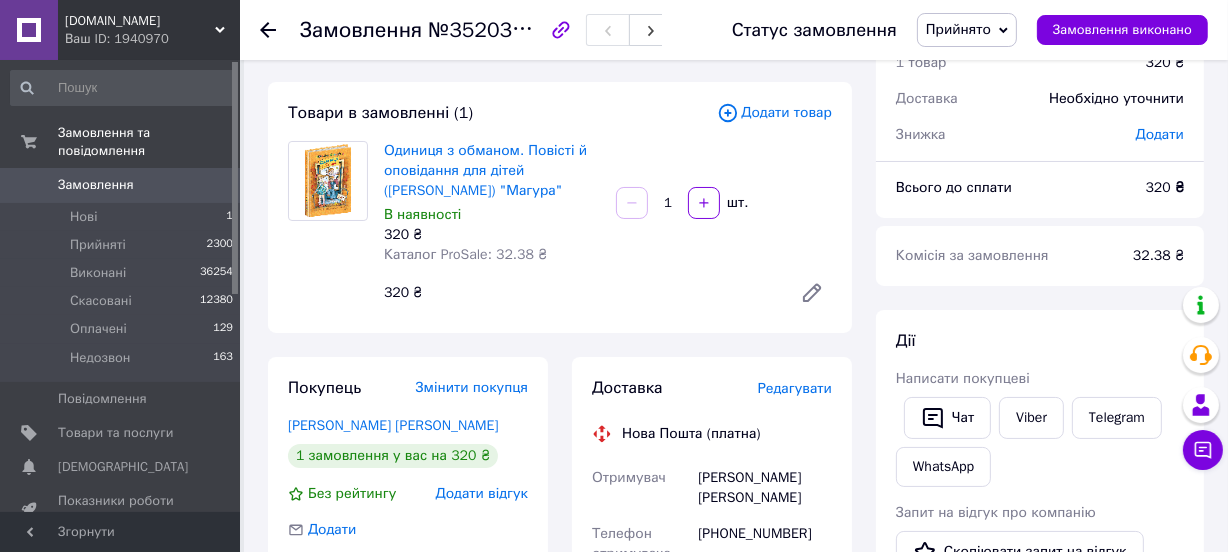 scroll, scrollTop: 181, scrollLeft: 0, axis: vertical 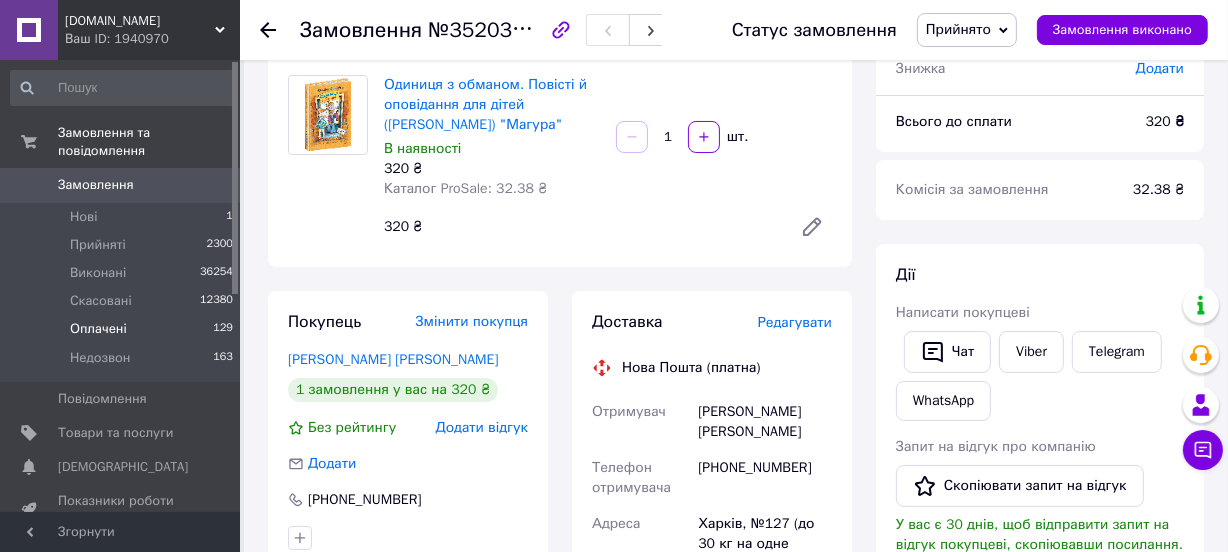click on "Оплачені" at bounding box center [98, 329] 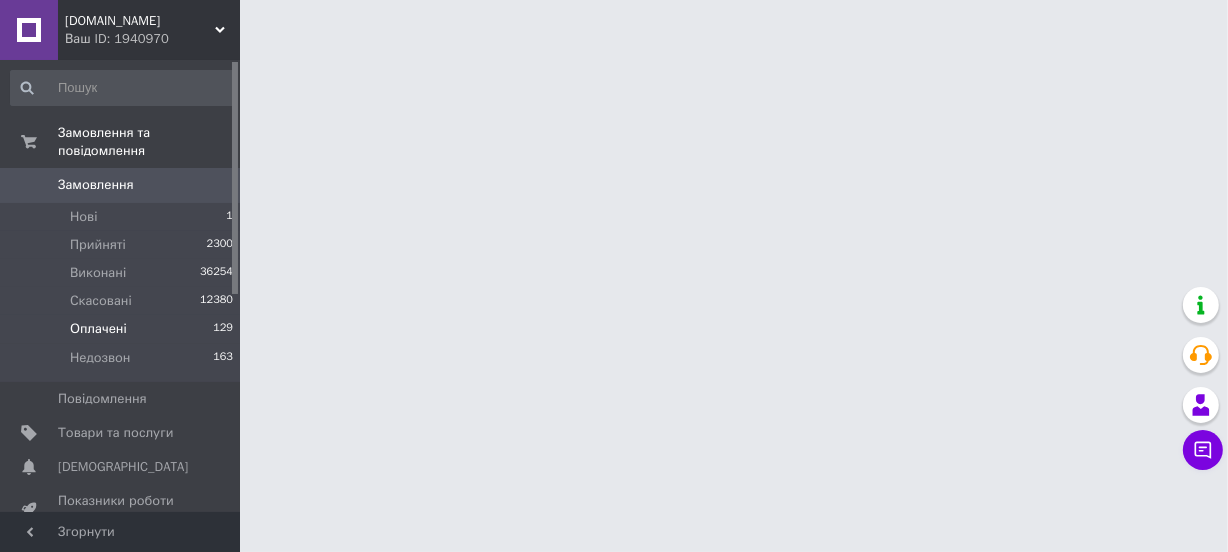 scroll, scrollTop: 0, scrollLeft: 0, axis: both 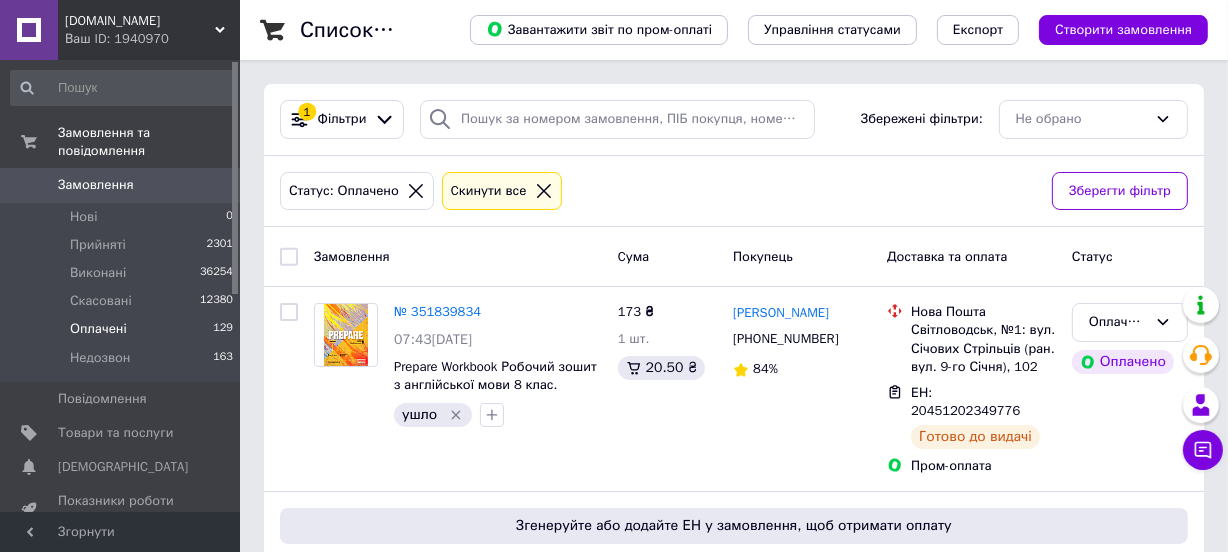 click on "Оплачені" at bounding box center (98, 329) 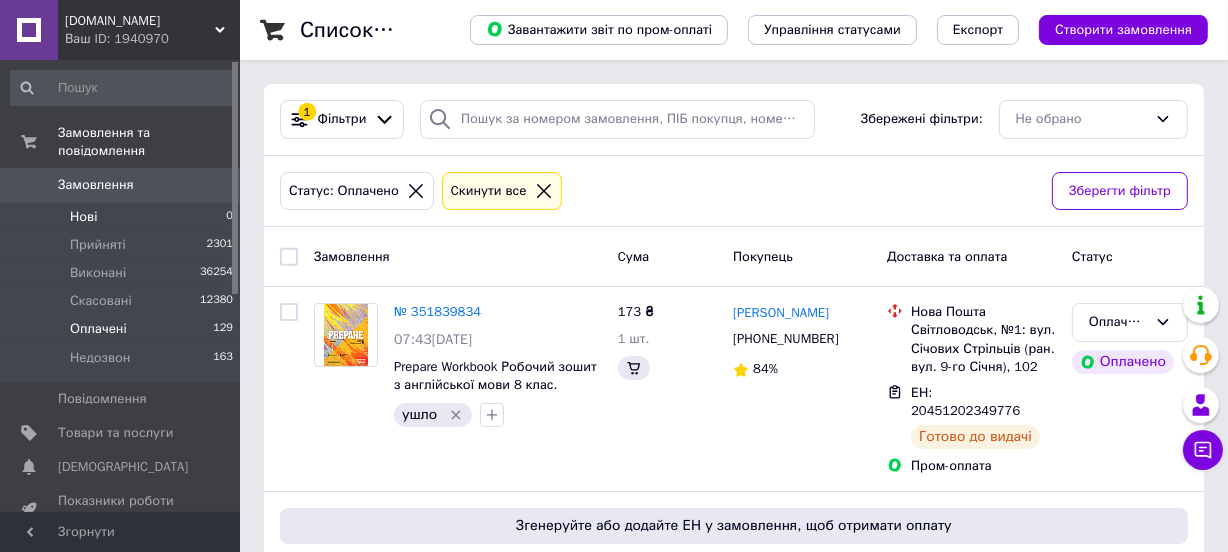 click on "Нові 0" at bounding box center (122, 217) 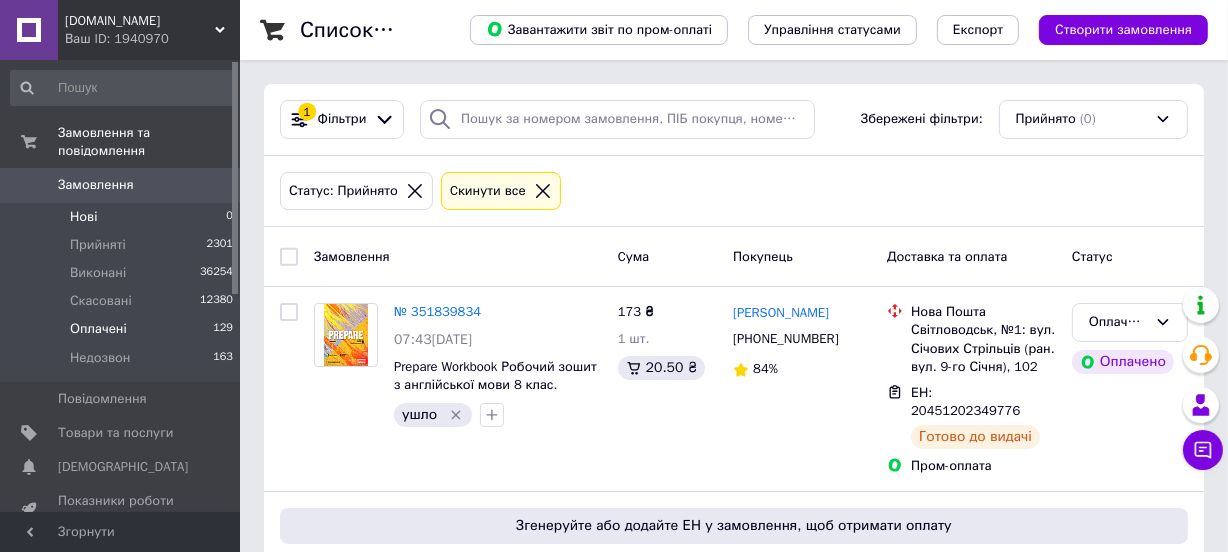 click on "Оплачені" at bounding box center [98, 329] 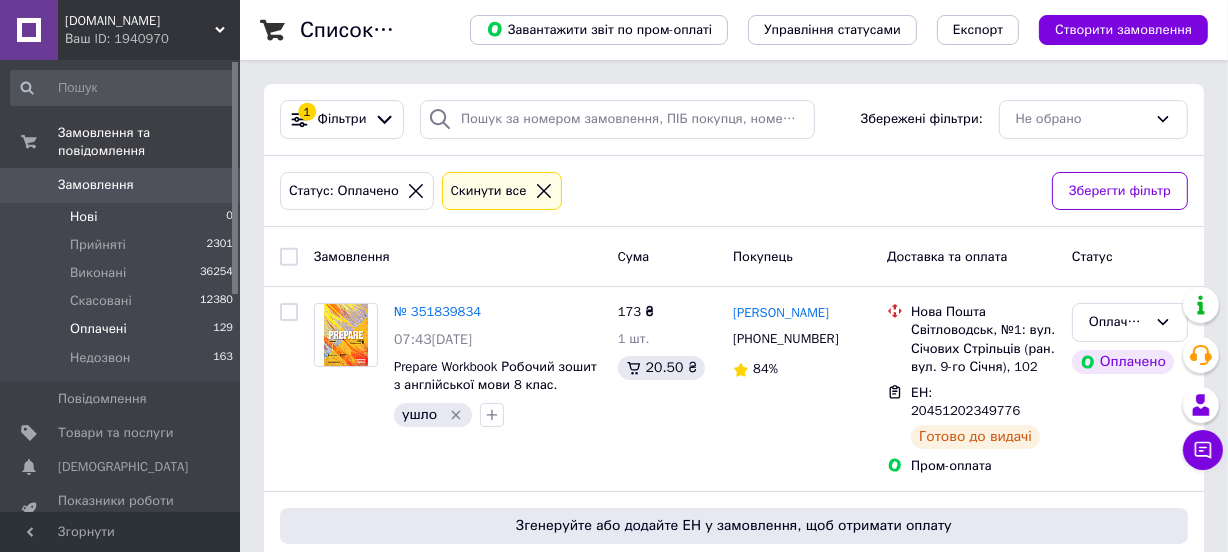 click on "Нові 0" at bounding box center (122, 217) 